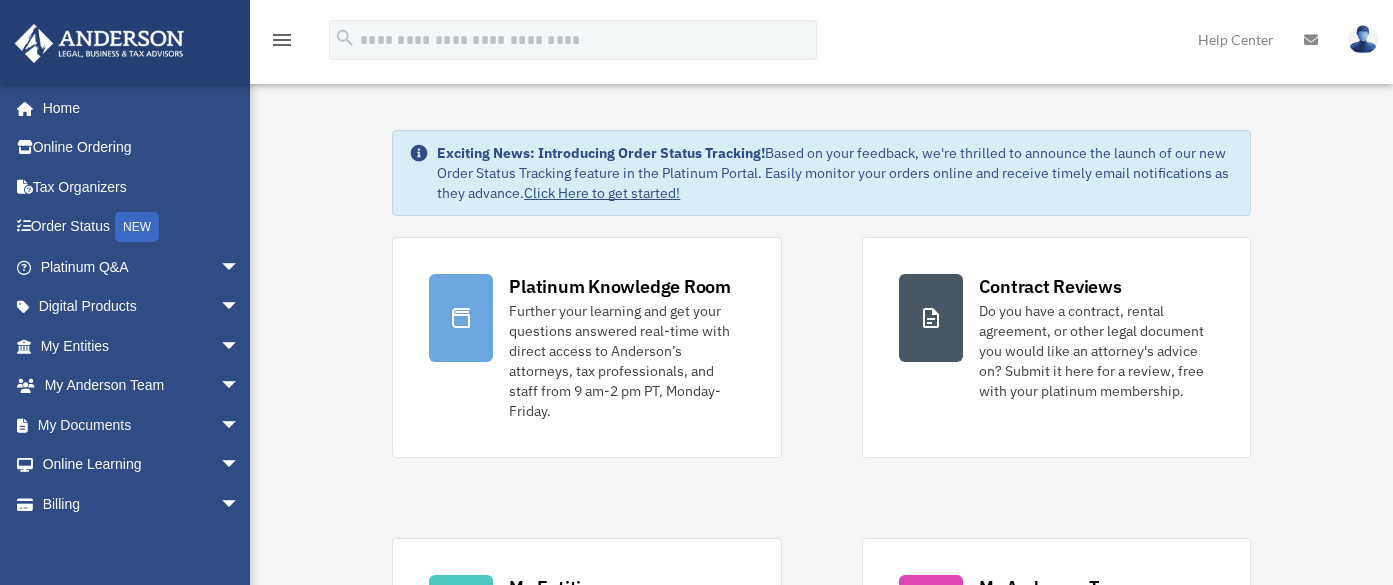 scroll, scrollTop: 0, scrollLeft: 0, axis: both 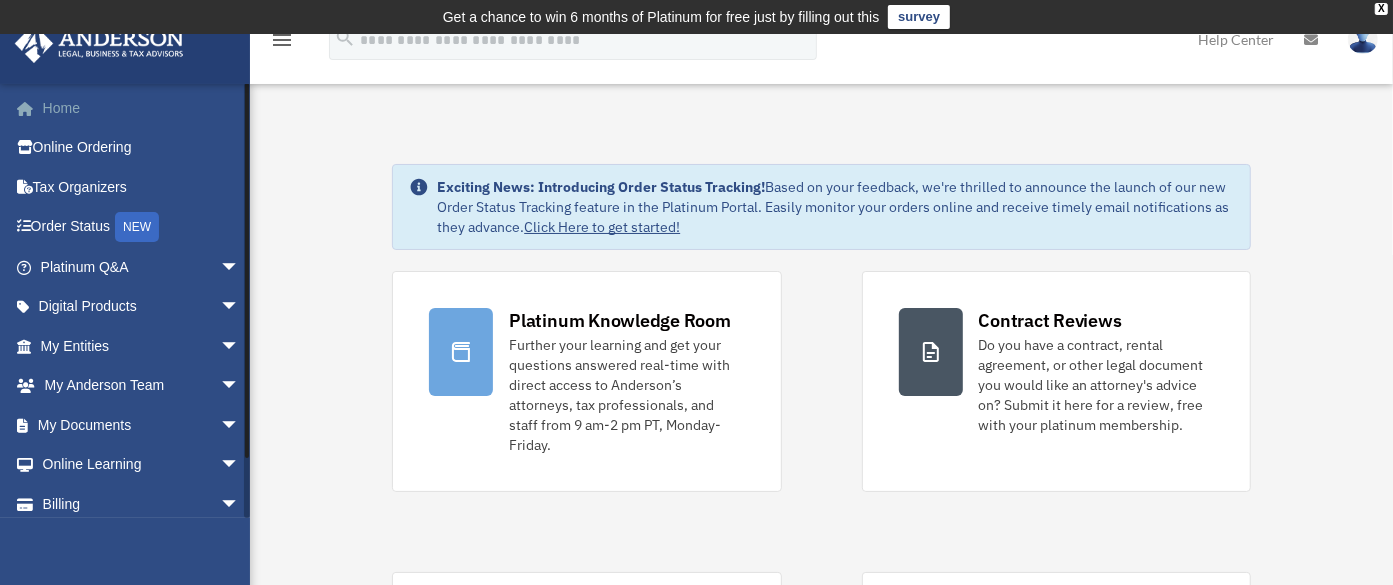click on "Home" at bounding box center [142, 108] 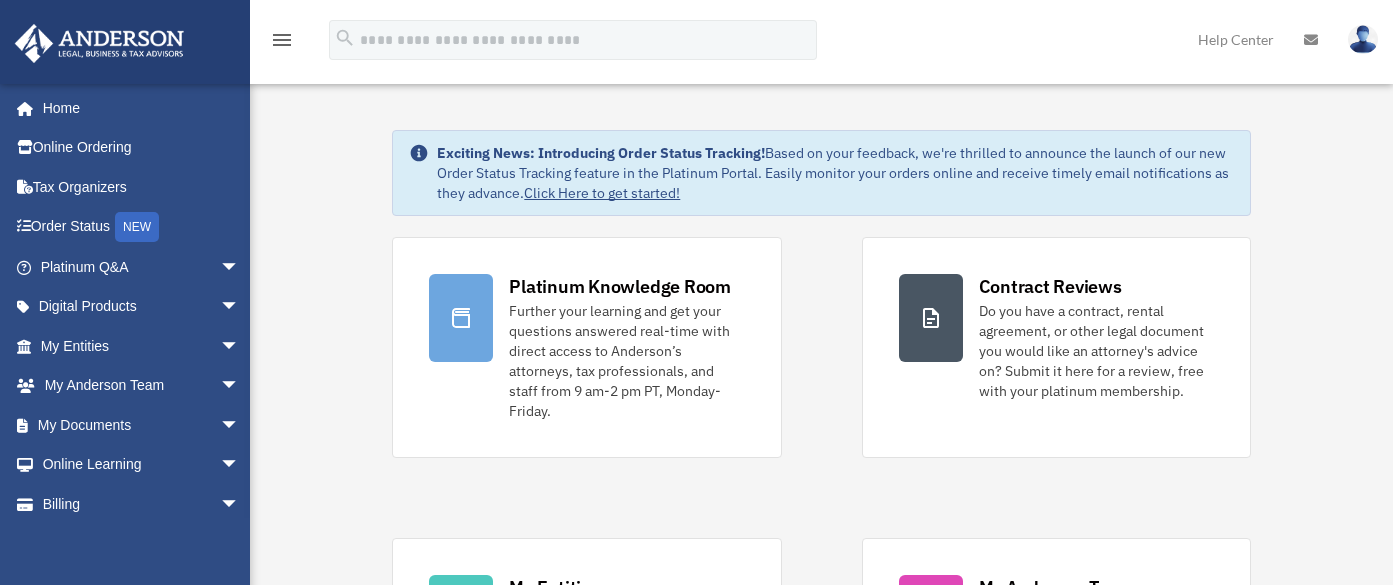 scroll, scrollTop: 0, scrollLeft: 0, axis: both 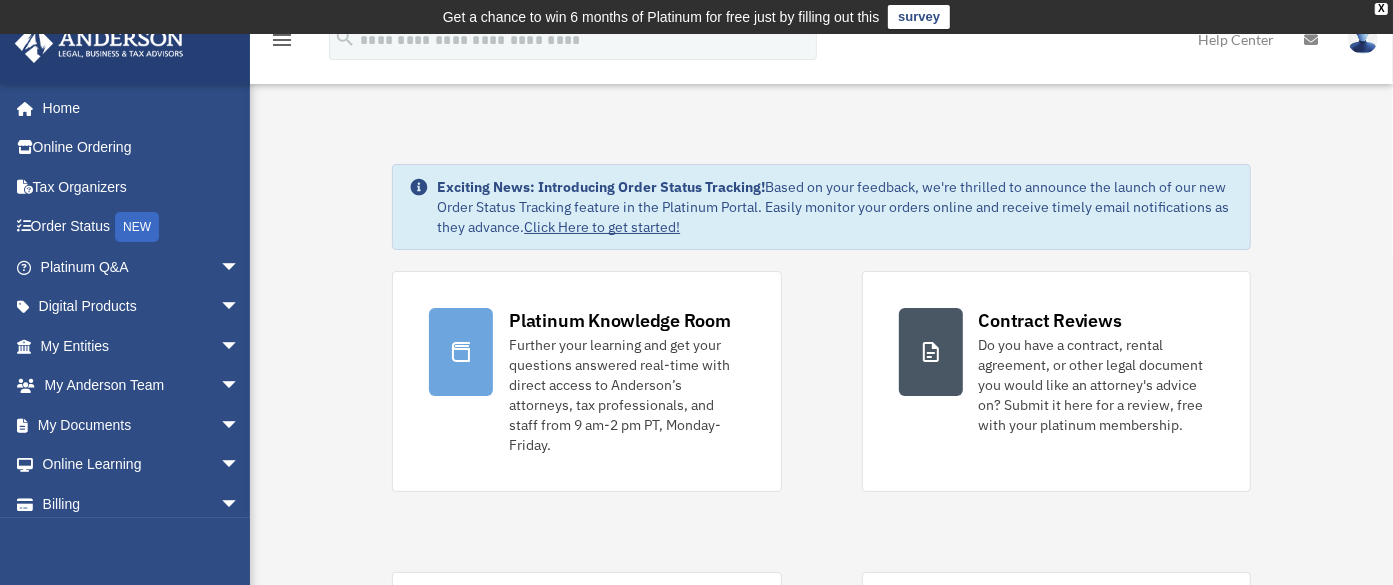 click on "menu" at bounding box center (282, 40) 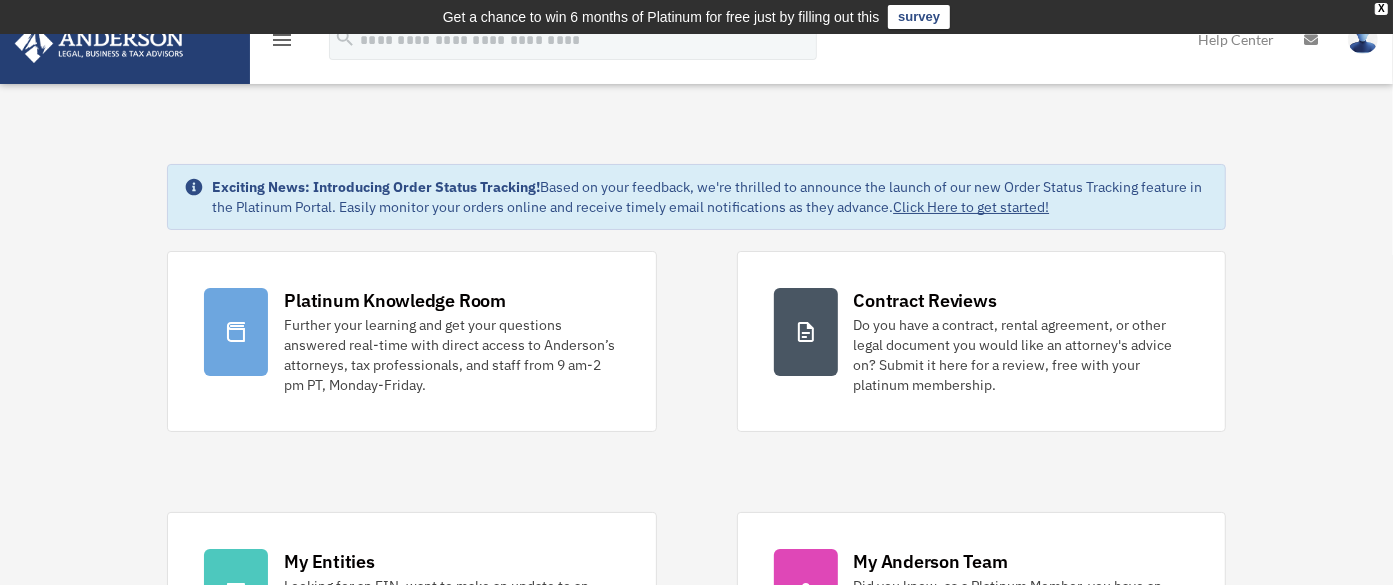 click on "menu" at bounding box center [282, 40] 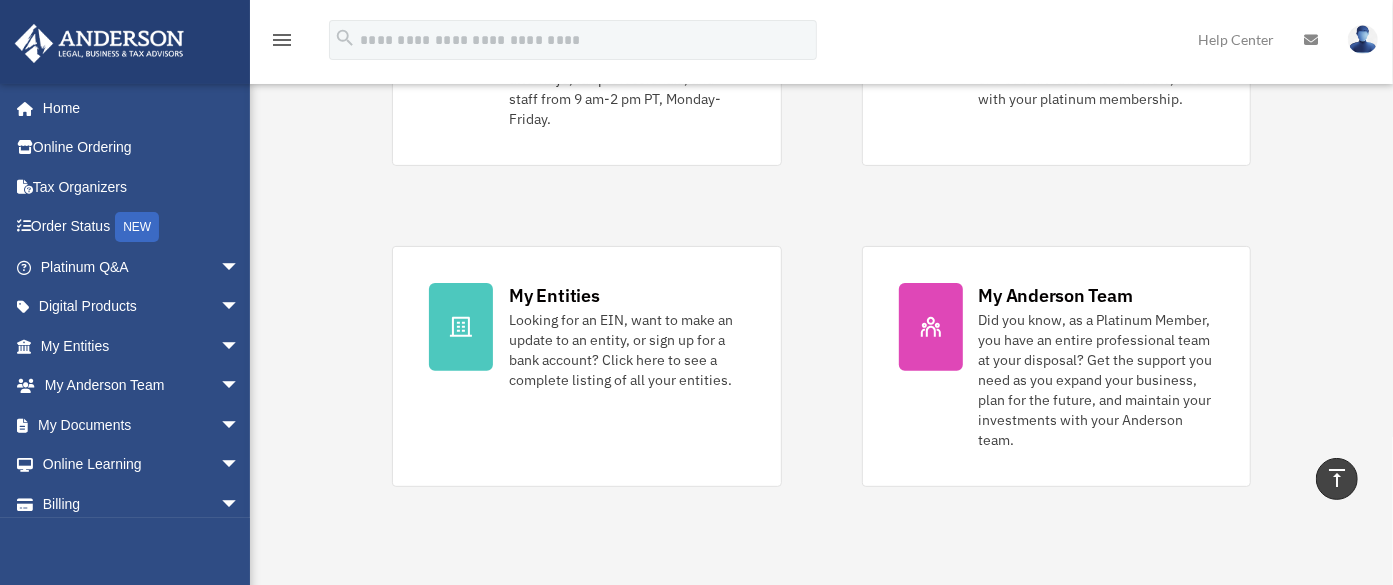 scroll, scrollTop: 0, scrollLeft: 0, axis: both 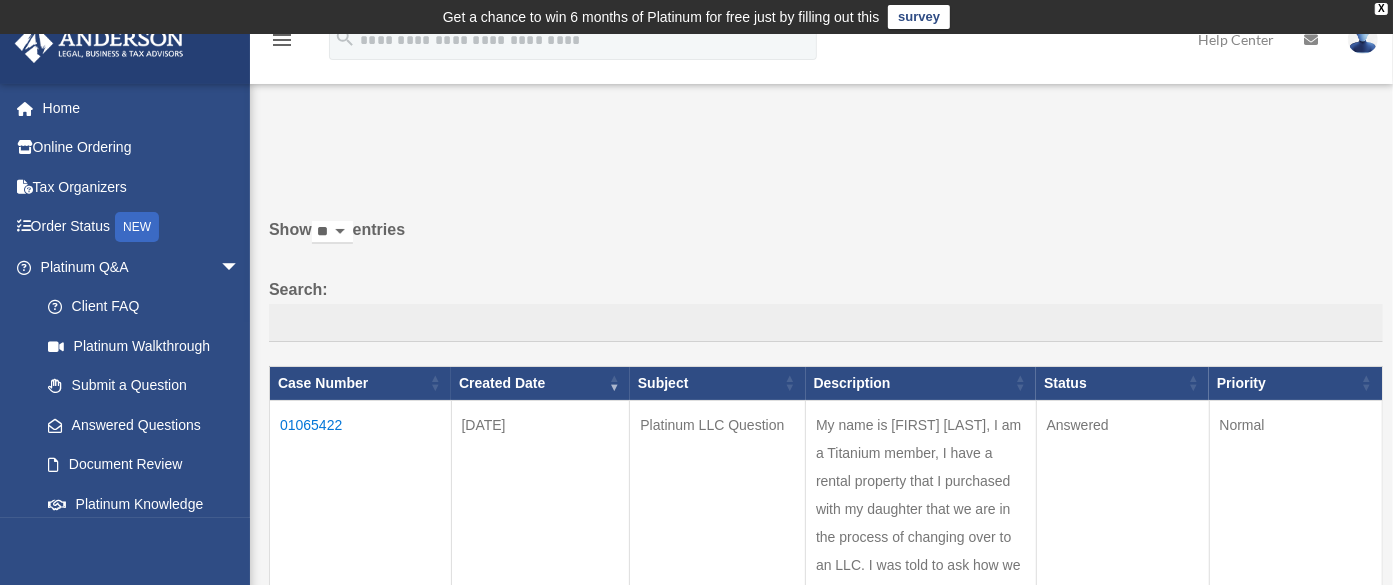 click at bounding box center [99, 43] 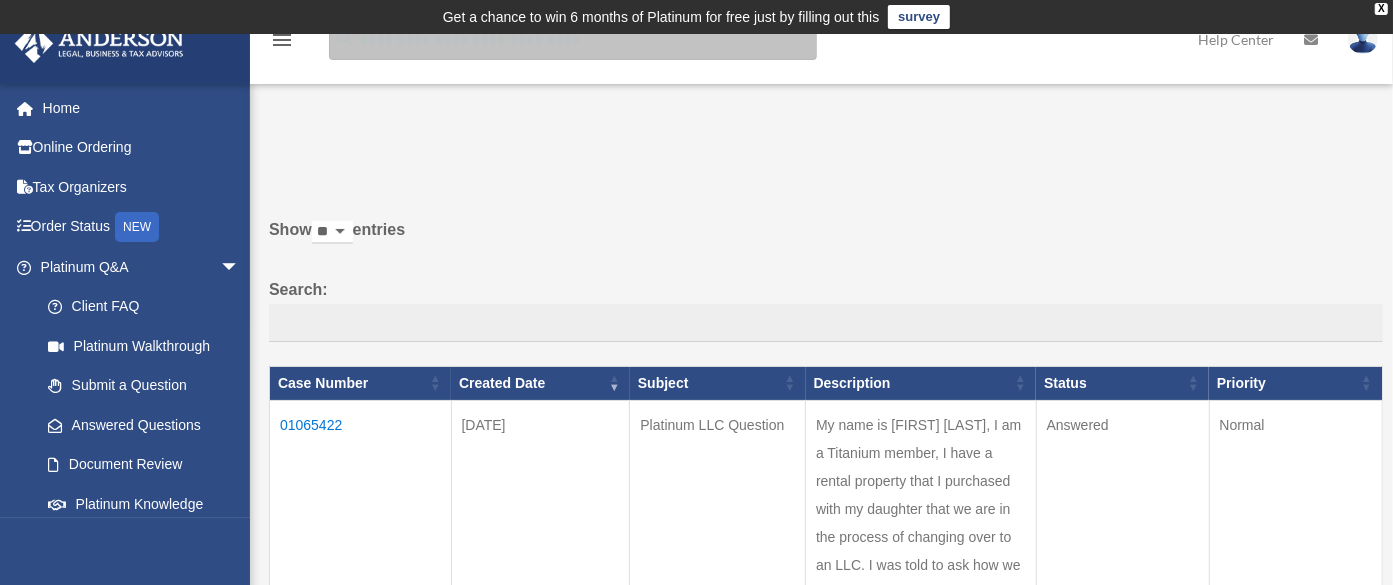 click at bounding box center [573, 40] 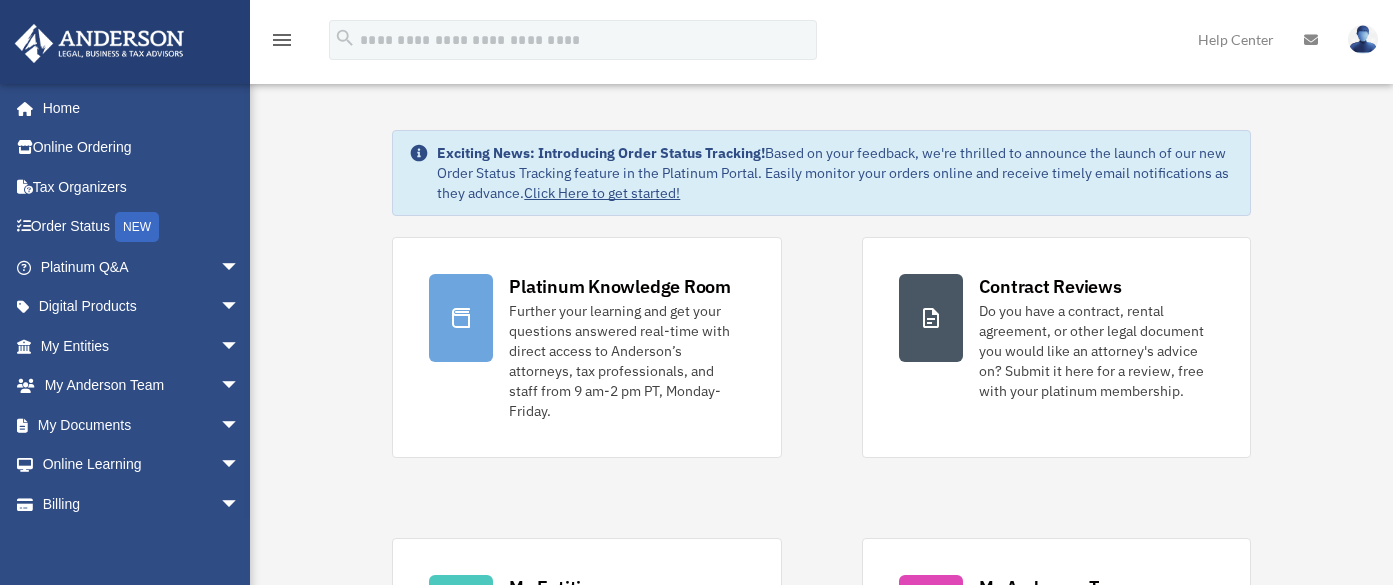 scroll, scrollTop: 0, scrollLeft: 0, axis: both 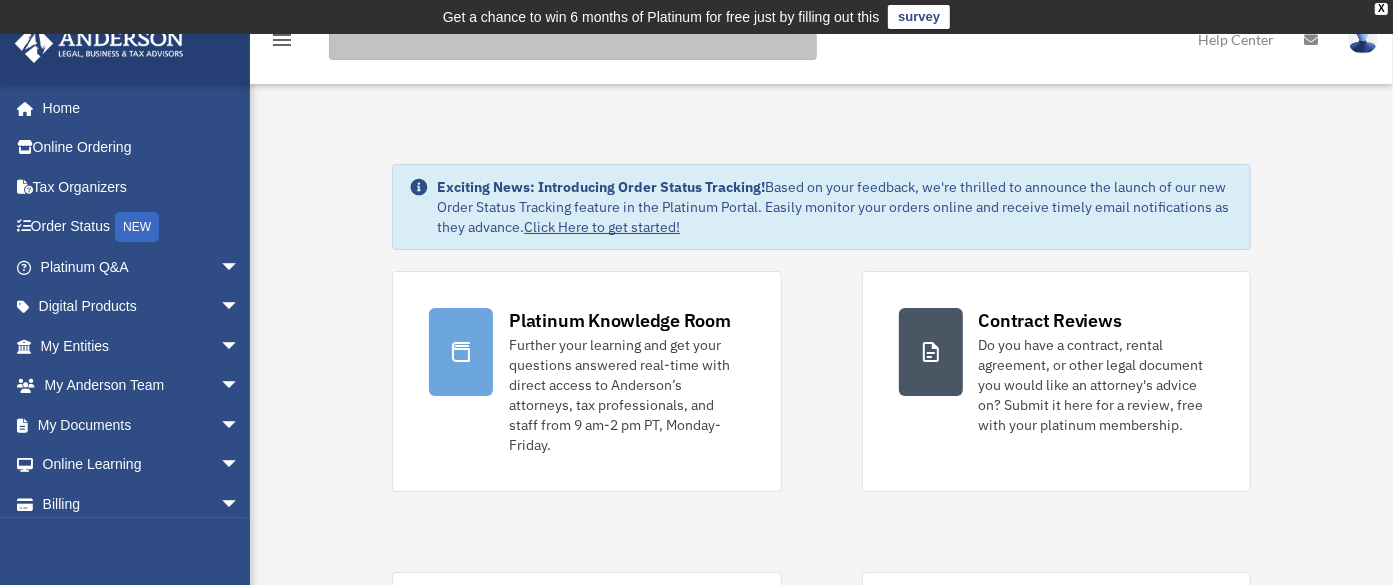 click at bounding box center (573, 40) 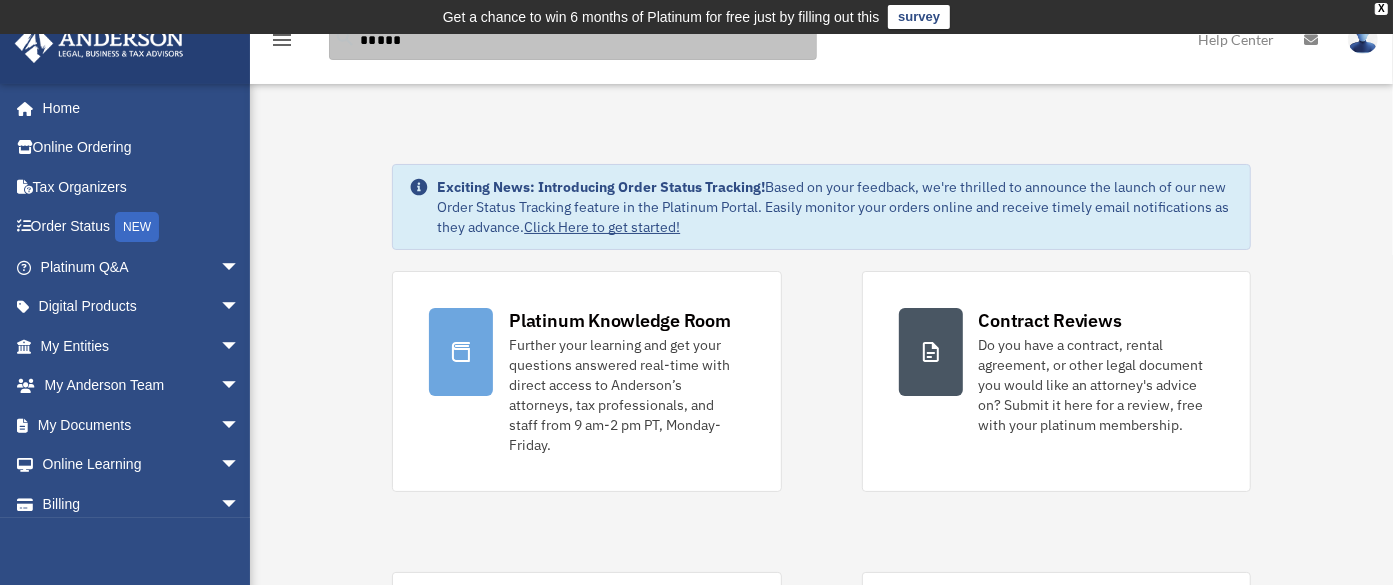 type on "*****" 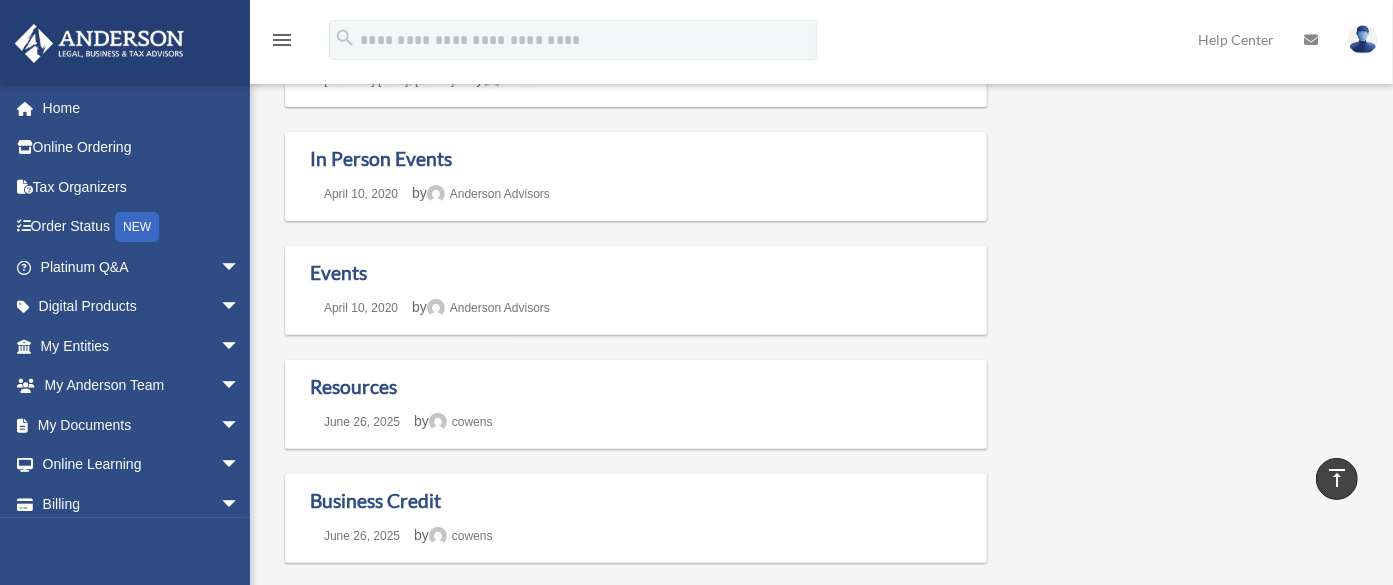 scroll, scrollTop: 344, scrollLeft: 0, axis: vertical 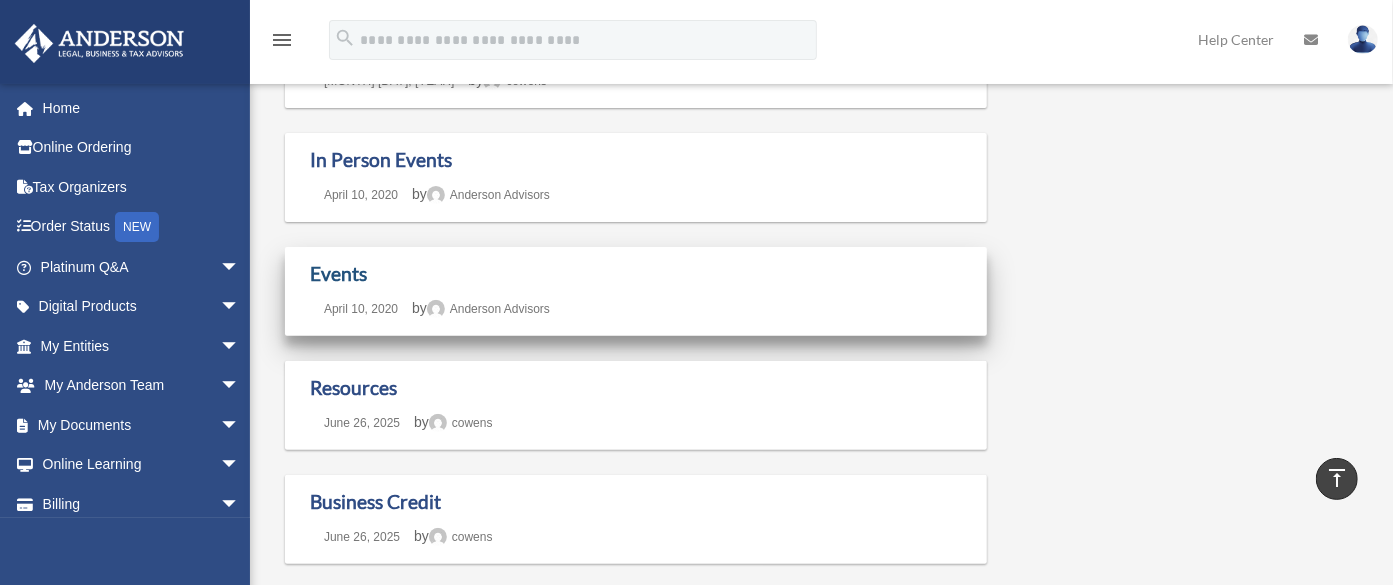 click on "Events" at bounding box center (338, 273) 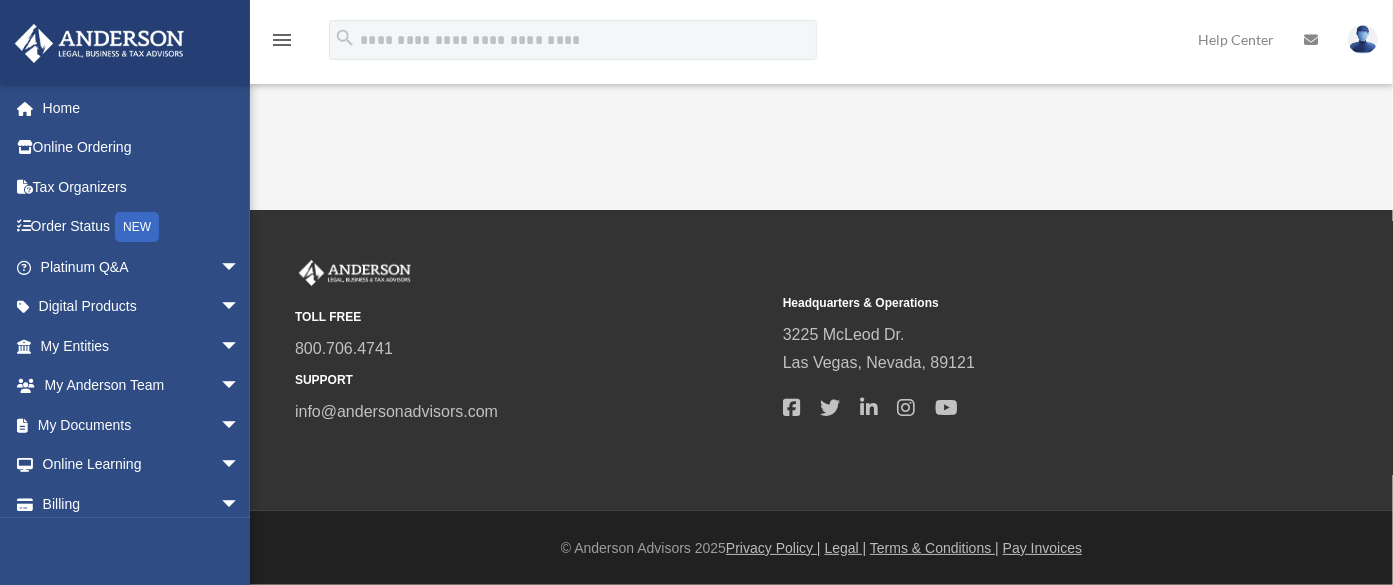 scroll, scrollTop: 0, scrollLeft: 0, axis: both 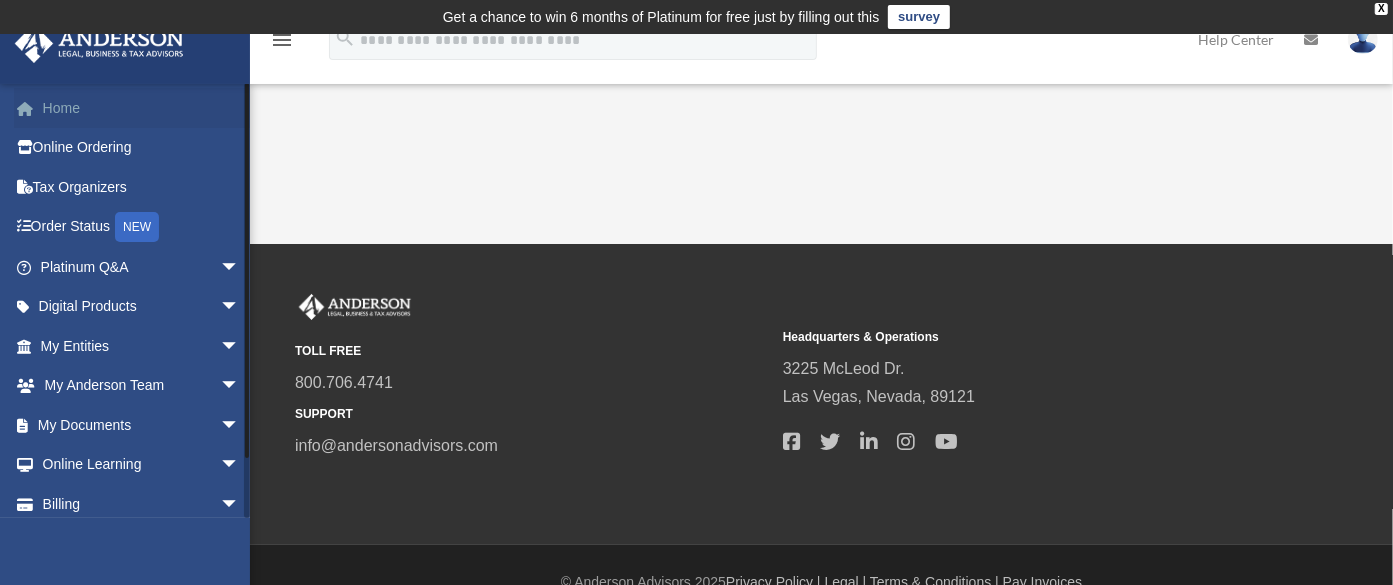 click on "Home" at bounding box center [142, 108] 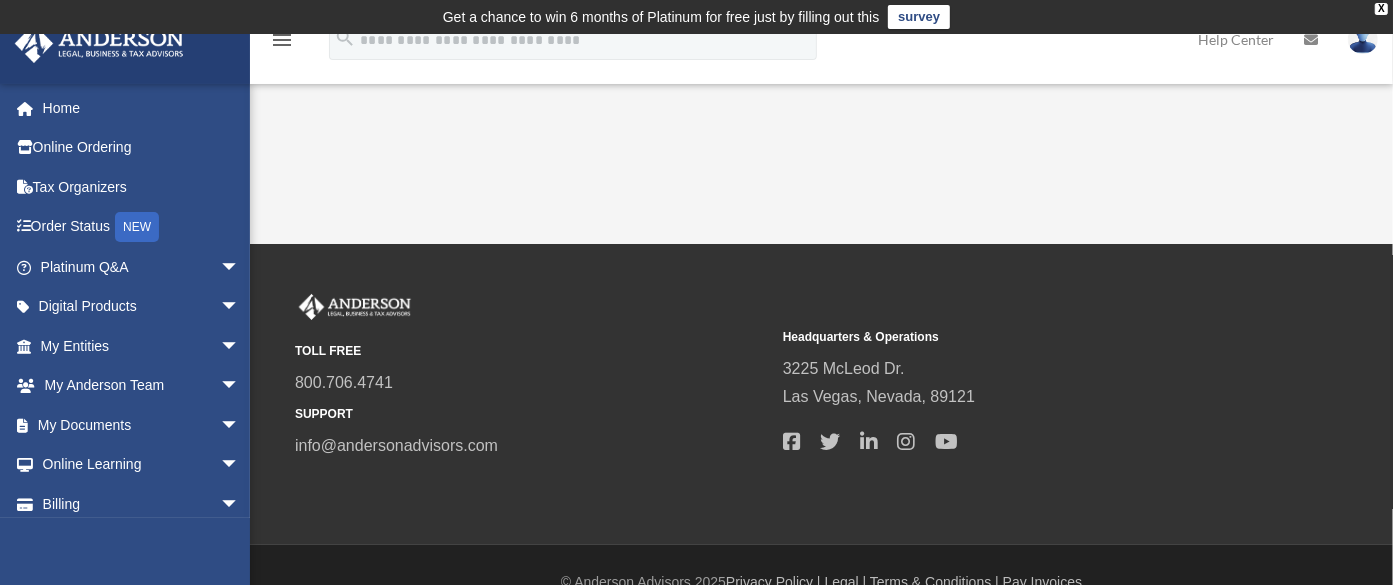 click at bounding box center (99, 43) 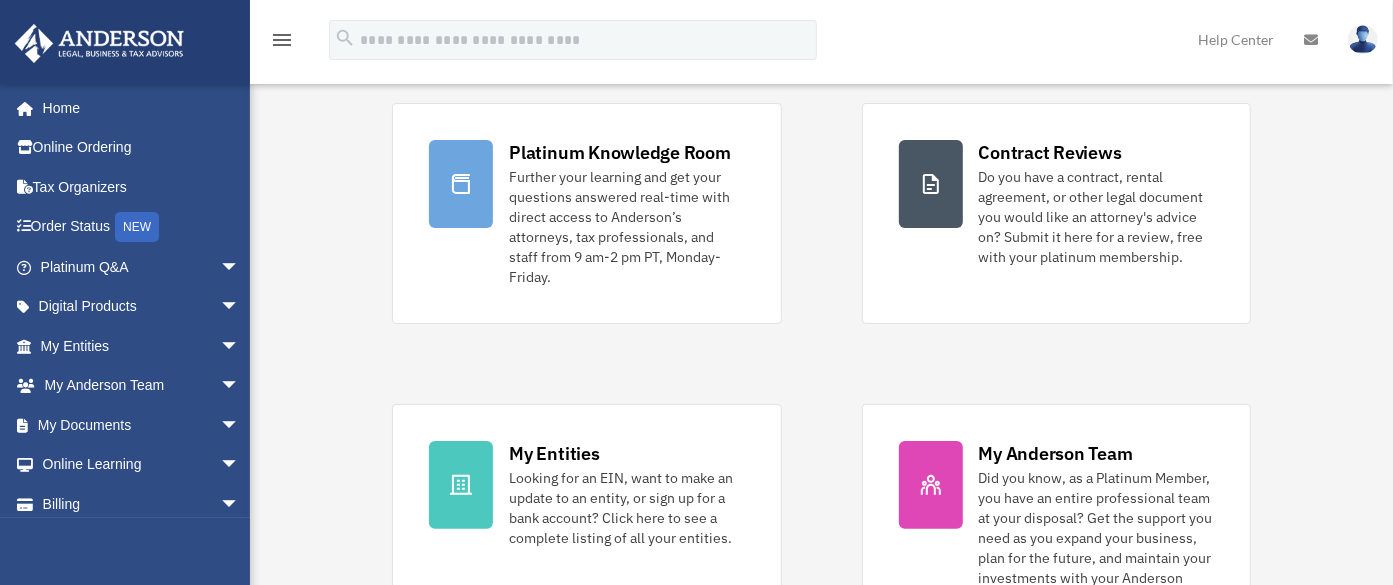 scroll, scrollTop: 0, scrollLeft: 0, axis: both 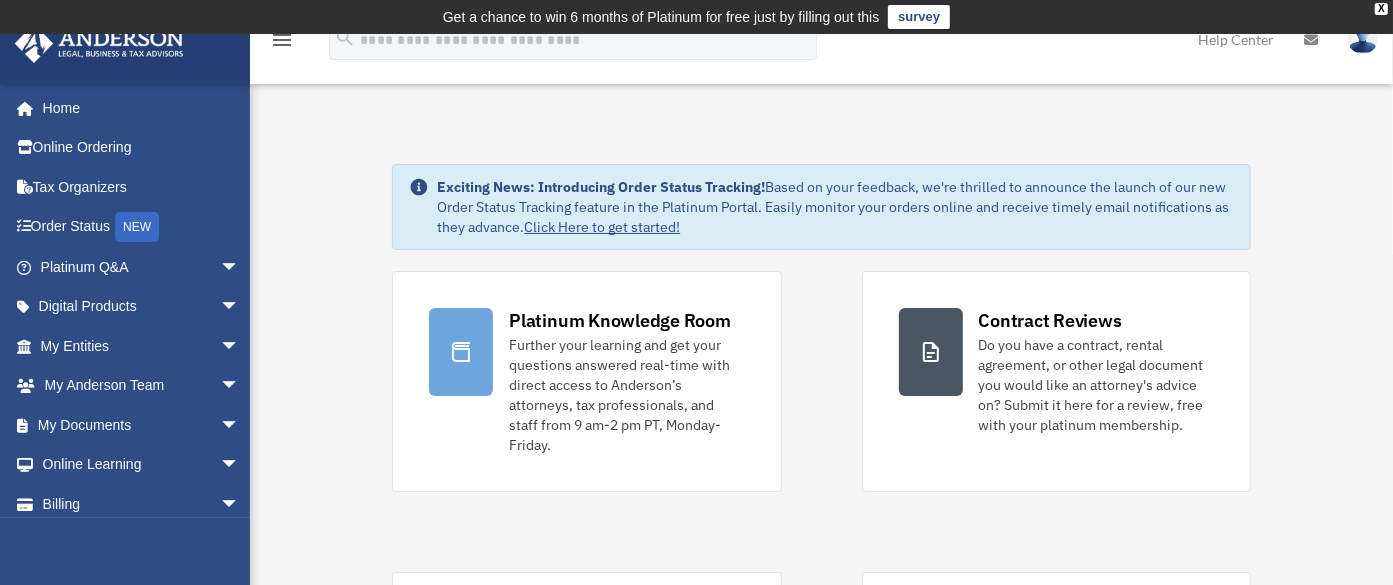 click on "Dashboard
[USERNAME]@[DOMAIN]
Sign Out
[USERNAME]@[DOMAIN]
Home
Online Ordering
Tax Organizers
Order Status  NEW
Platinum Q&A arrow_drop_down
Client FAQ
Platinum Walkthrough
Submit a Question
Answered Questions
Document Review
Platinum Knowledge Room
Tax & Bookkeeping Packages
Land Trust & Deed Forum
Portal Feedback
Digital Products arrow_drop_down
Tax Toolbox
Virtual Bookkeeping
Land Trust Kit
Wholesale Trust Kit" at bounding box center [696, 1092] 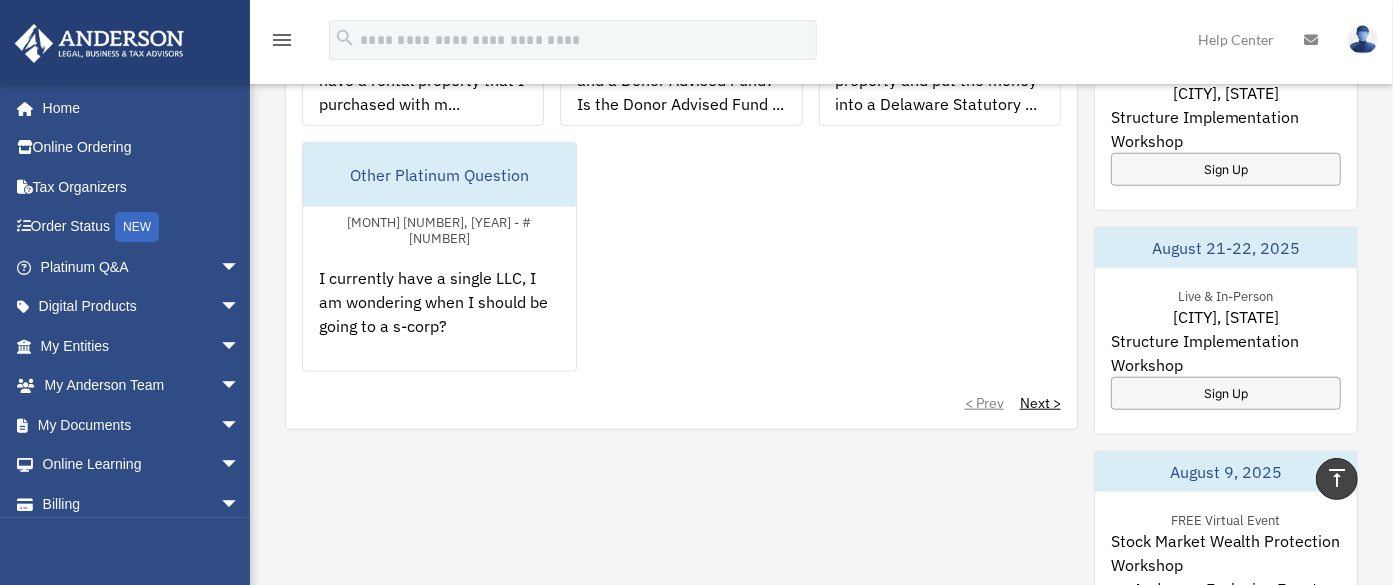 scroll, scrollTop: 1136, scrollLeft: 0, axis: vertical 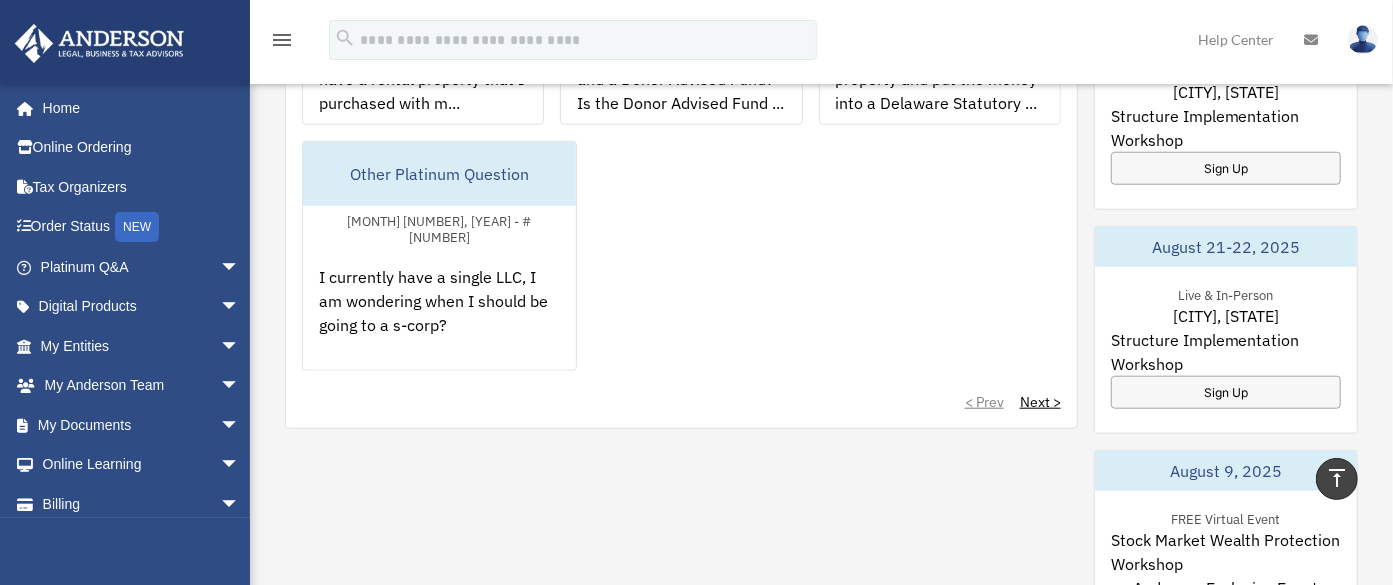 click on "I currently have a single LLC, I am wondering when I should be going to a s-corp?" at bounding box center [439, 327] 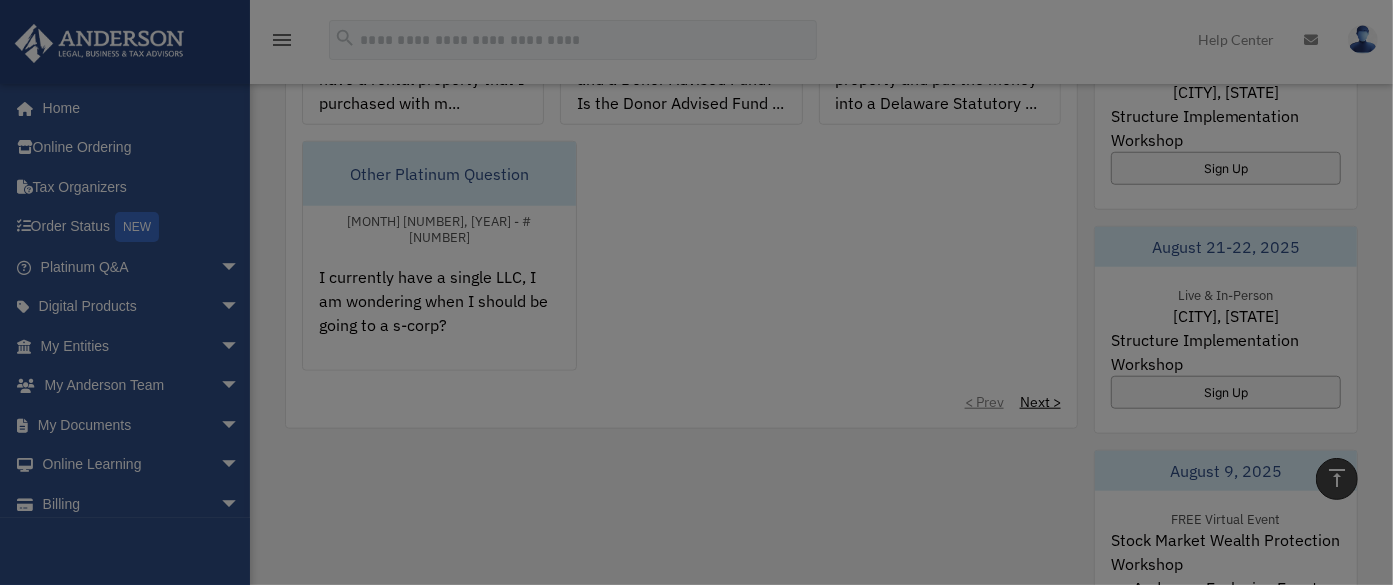 scroll, scrollTop: 0, scrollLeft: 0, axis: both 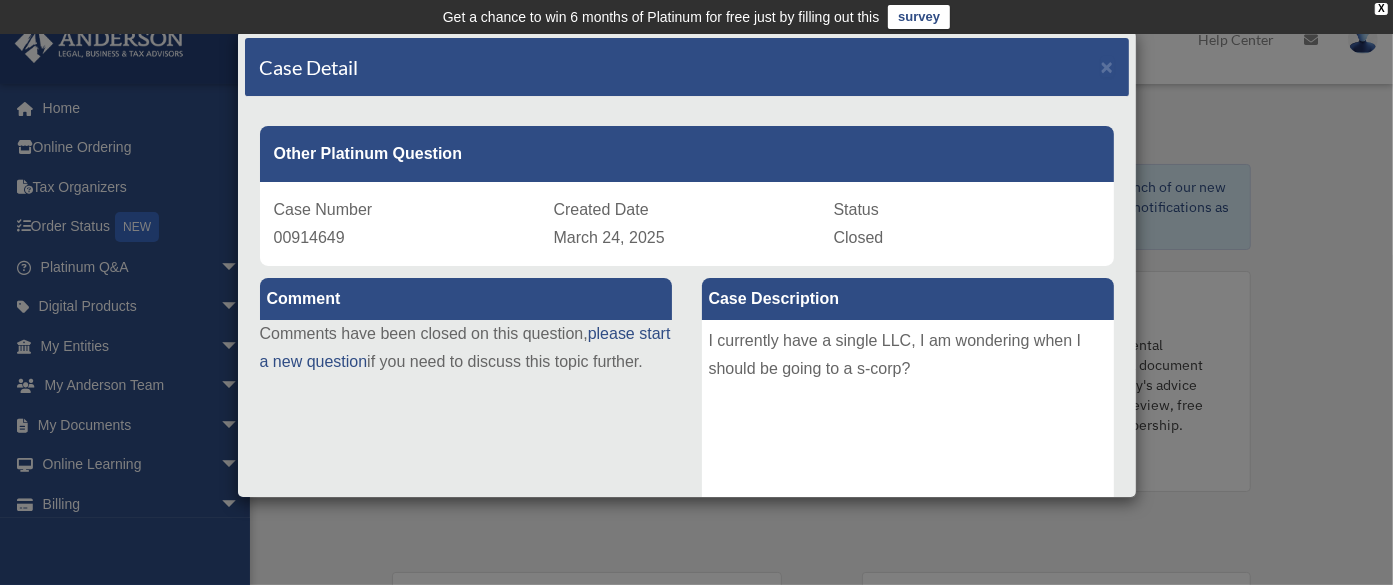 click on "Case Detail
×
Other Platinum Question
Case Number
#[NUMBER]
Created Date
[MONTH] [NUMBER], [YEAR]
Status
Closed   Comment     Comment" at bounding box center (696, 292) 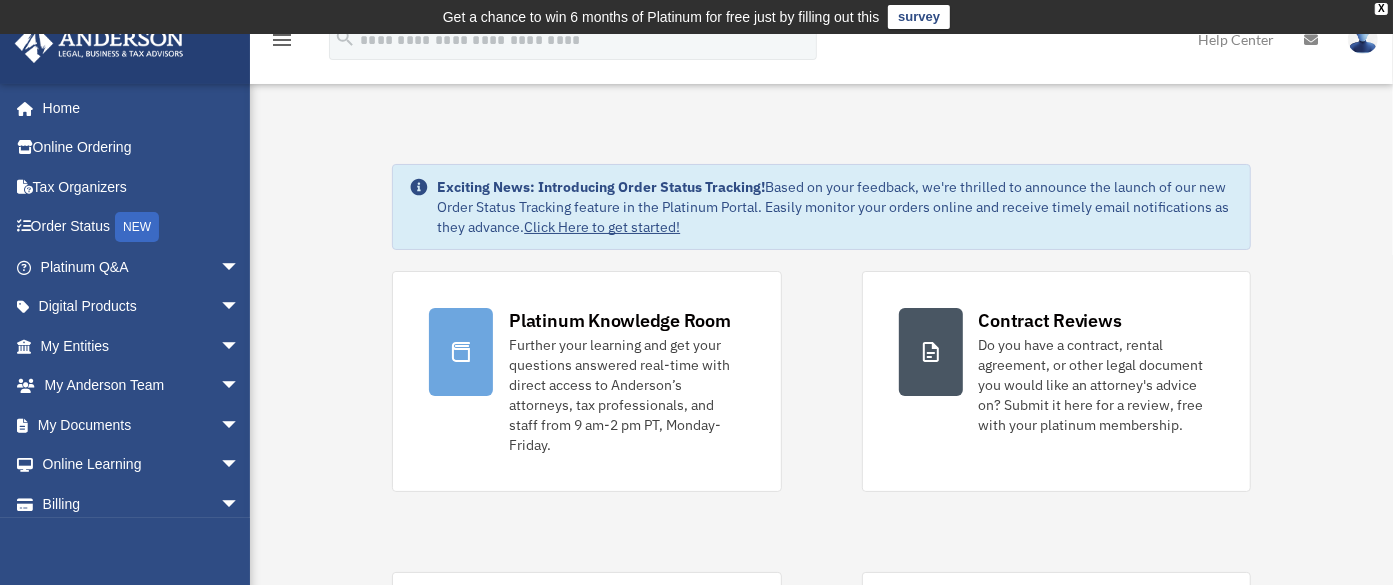 scroll, scrollTop: 1099, scrollLeft: 0, axis: vertical 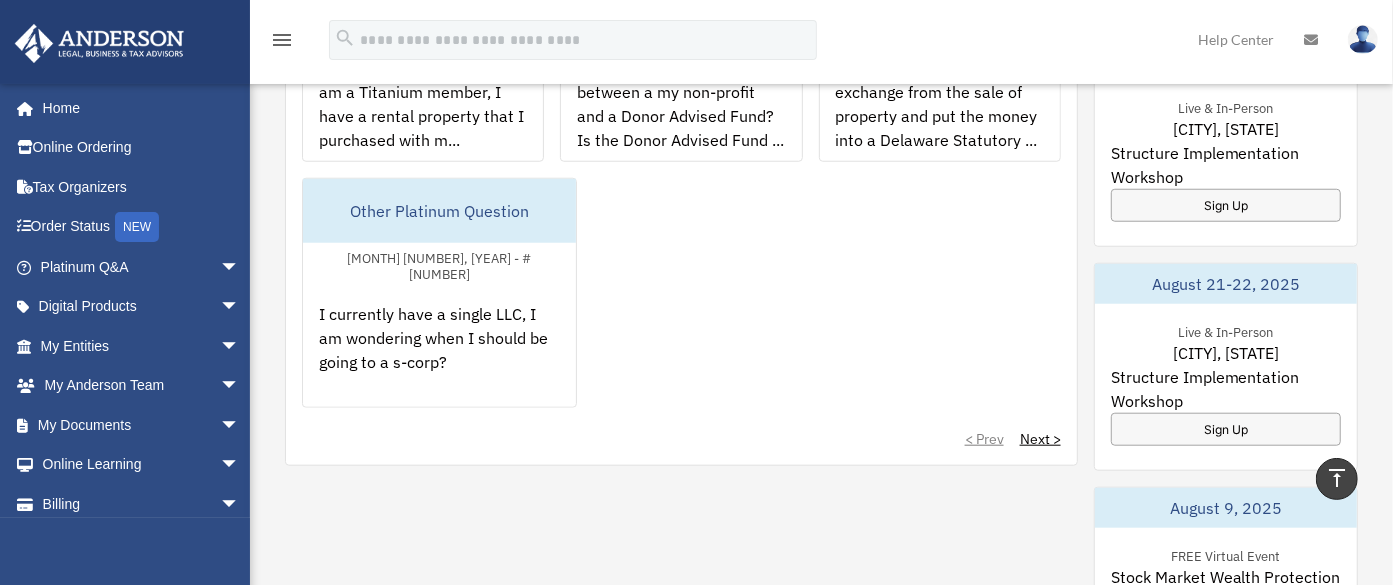 click at bounding box center (99, 43) 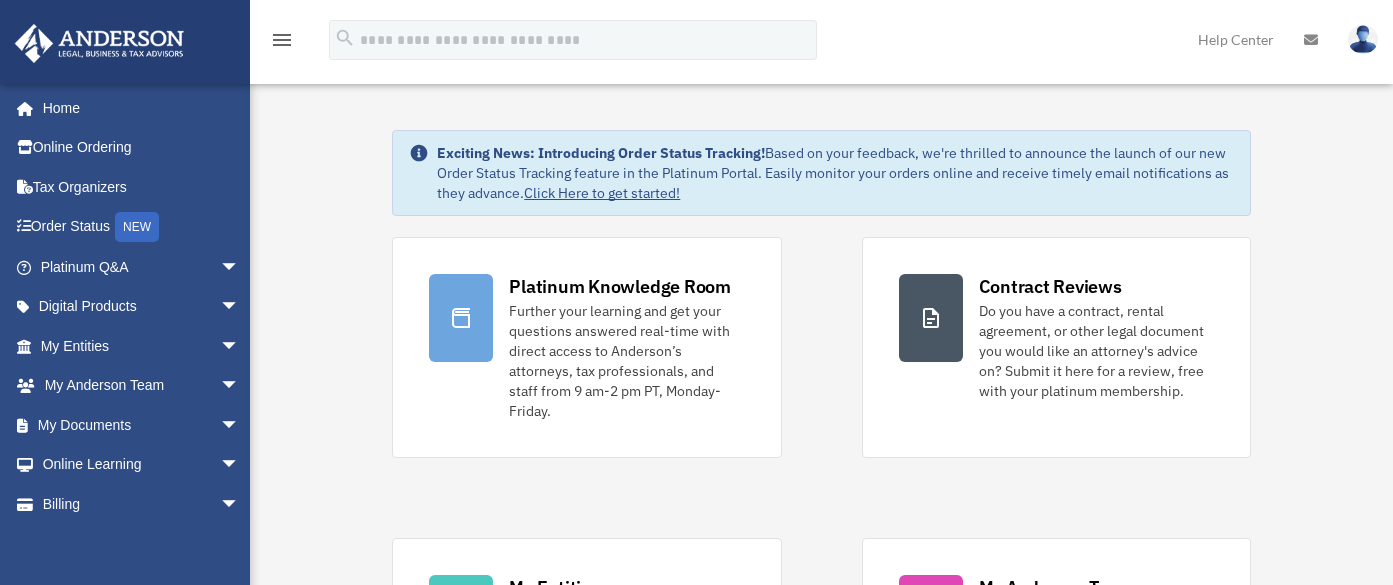 scroll, scrollTop: 0, scrollLeft: 0, axis: both 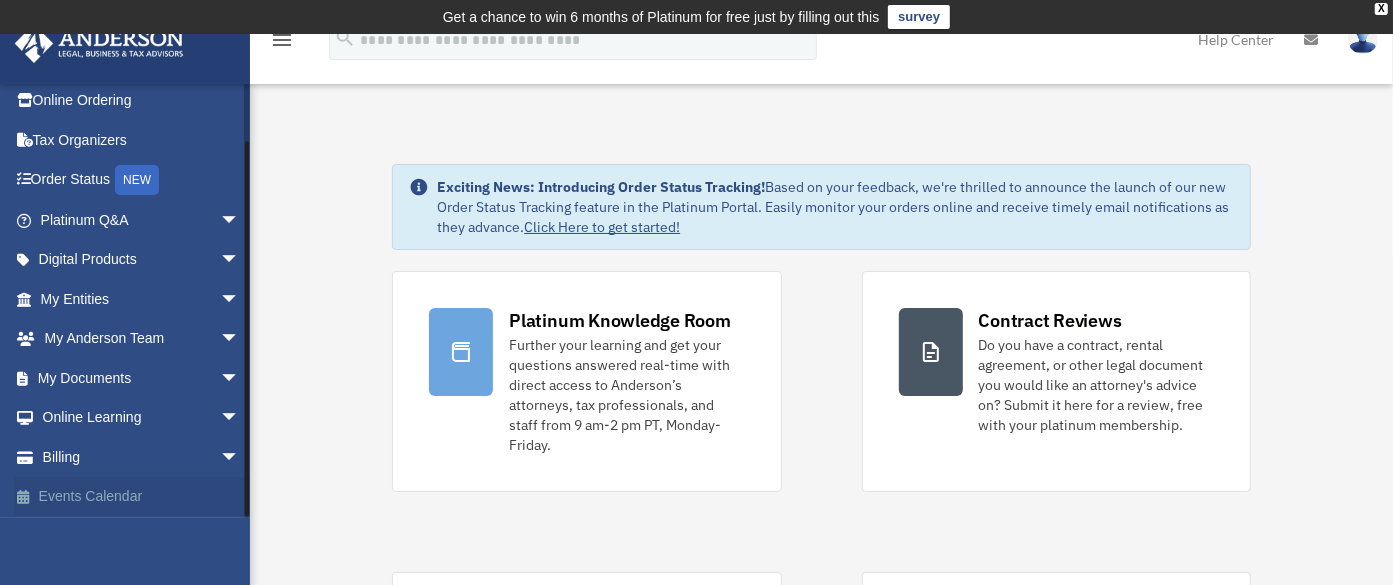 click on "Events Calendar" at bounding box center [142, 497] 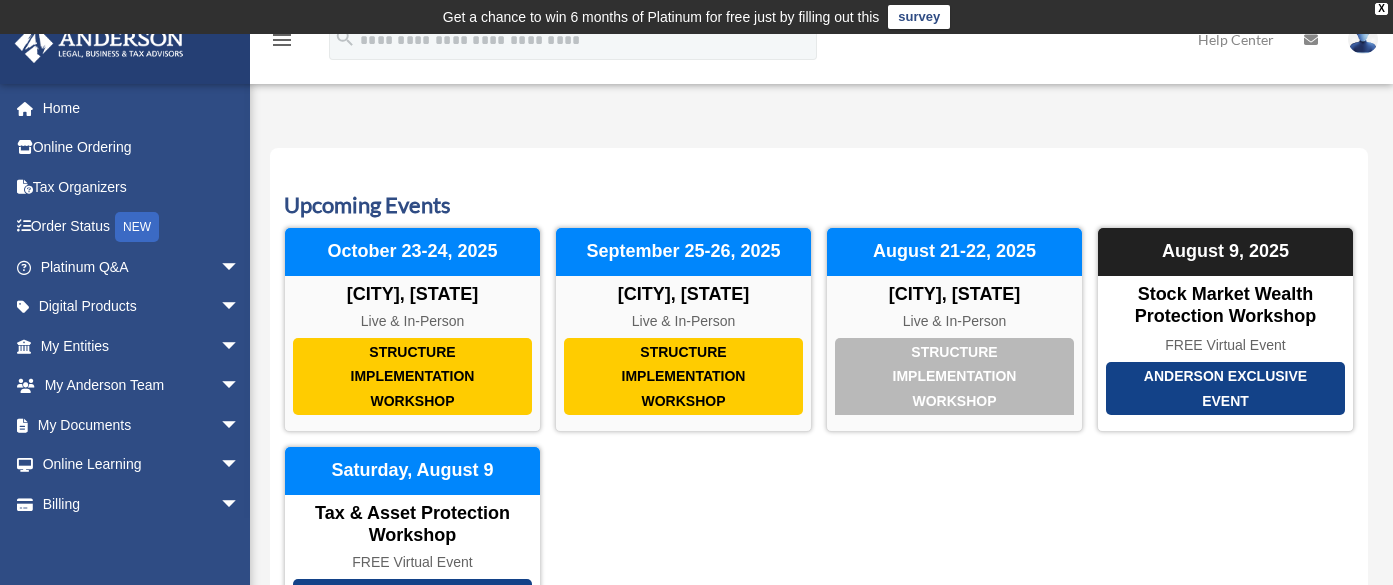 scroll, scrollTop: 0, scrollLeft: 0, axis: both 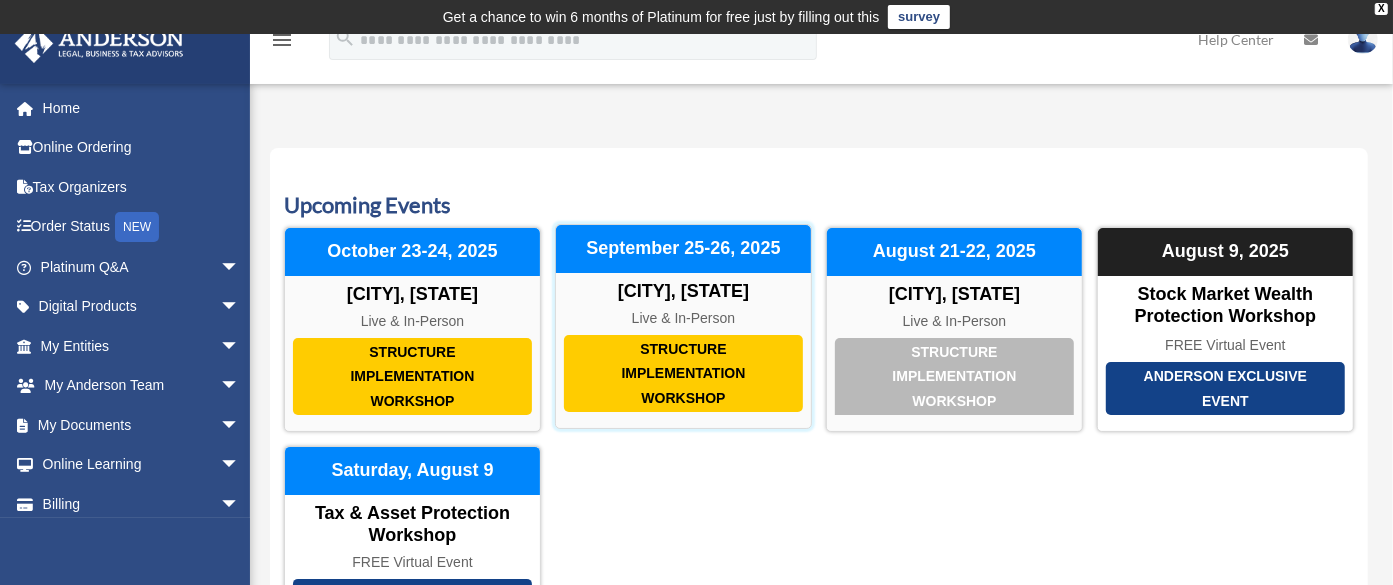 click on "Structure Implementation Workshop" at bounding box center [683, 374] 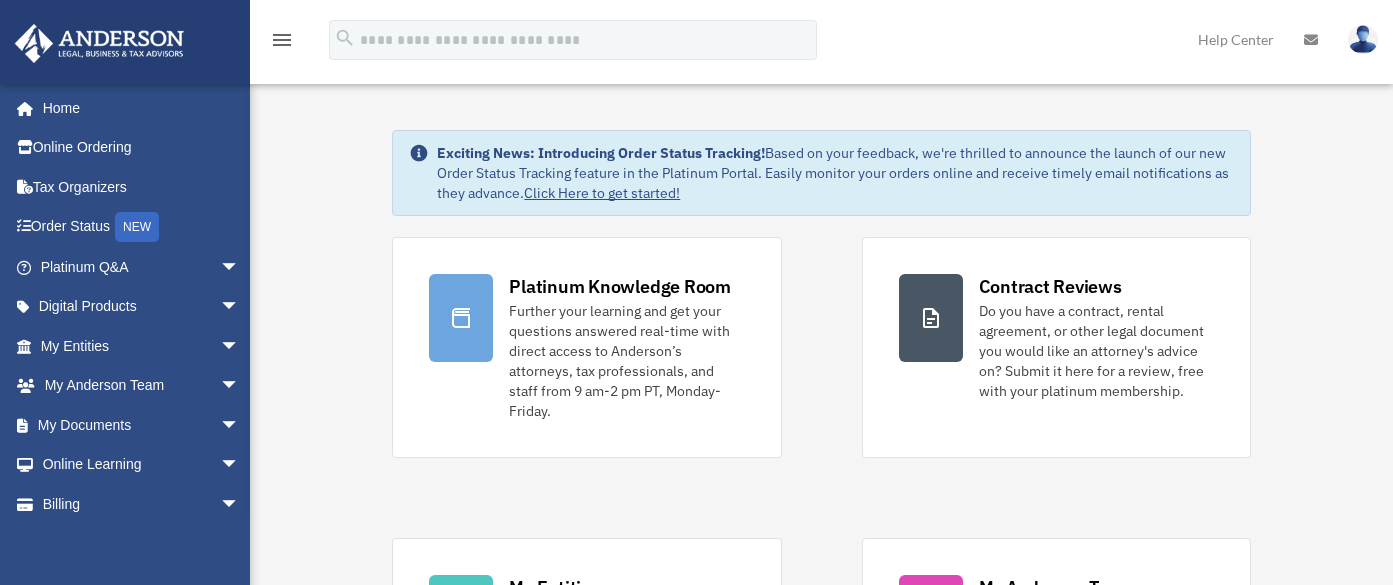 scroll, scrollTop: 0, scrollLeft: 0, axis: both 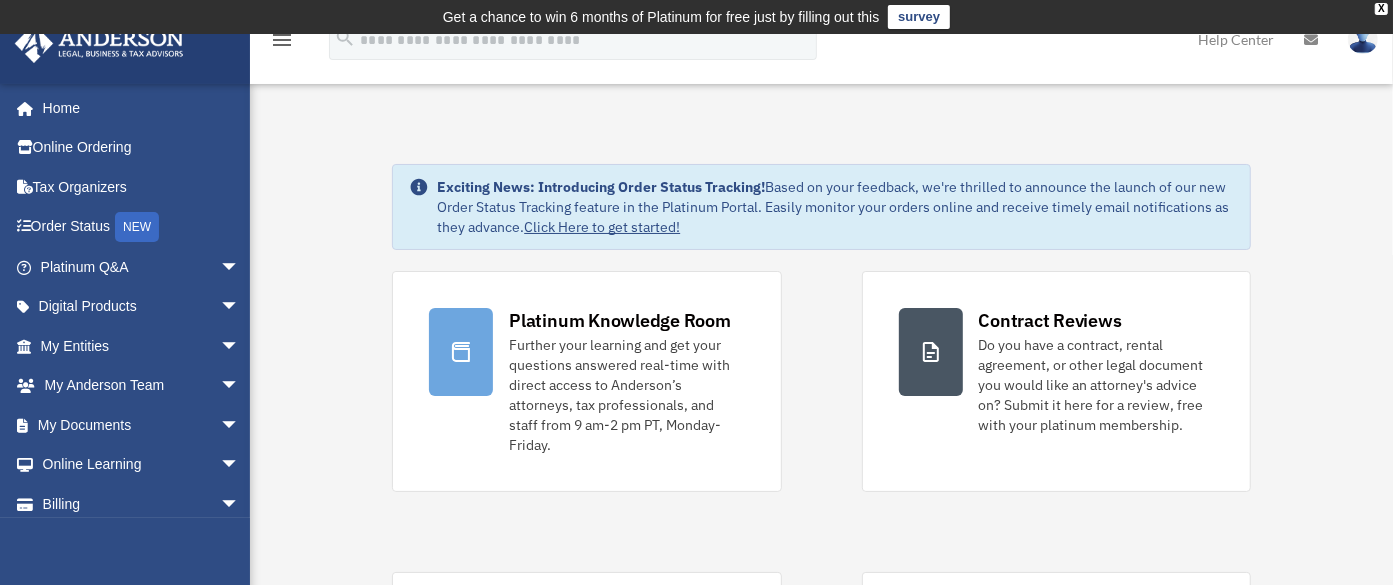 click on "Exciting News: Introducing Order Status Tracking!  Based on your feedback, we're thrilled to announce the launch of our new Order Status Tracking feature in the Platinum Portal. Easily monitor your orders online and receive timely email notifications as they advance.   Click Here to get started!
Platinum Knowledge Room
Further your learning and get your questions answered real-time with direct access to Anderson’s attorneys, tax professionals, and staff from 9 am-2 pm PT, Monday-Friday." at bounding box center [821, 1103] 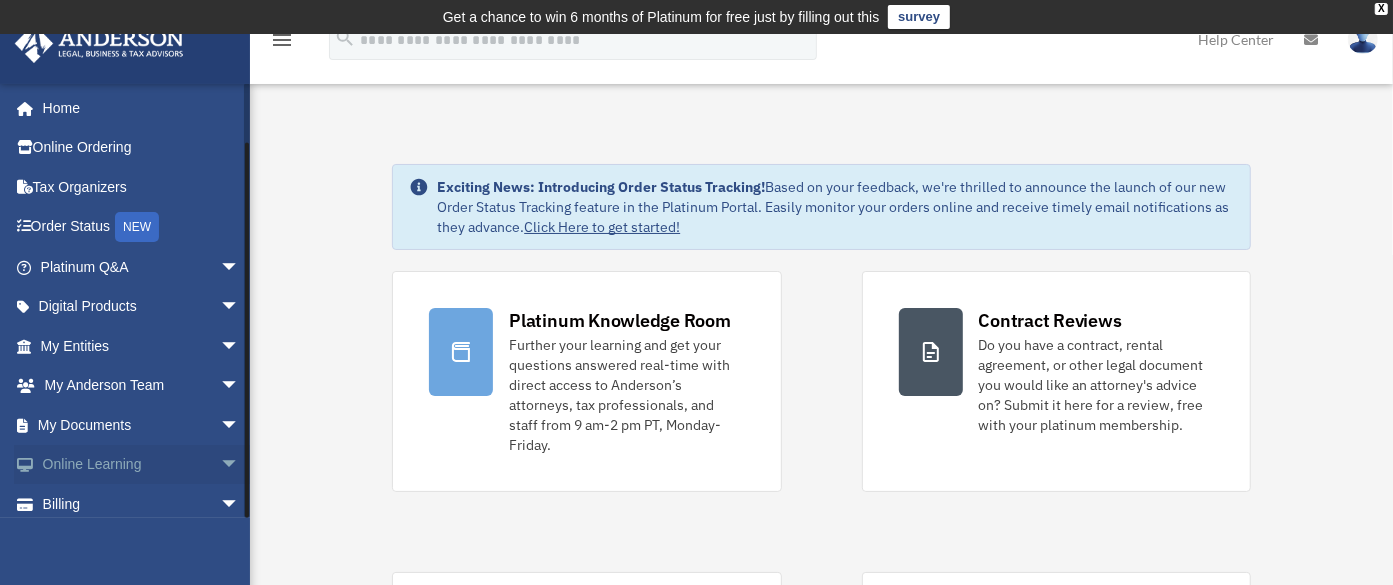 scroll, scrollTop: 48, scrollLeft: 0, axis: vertical 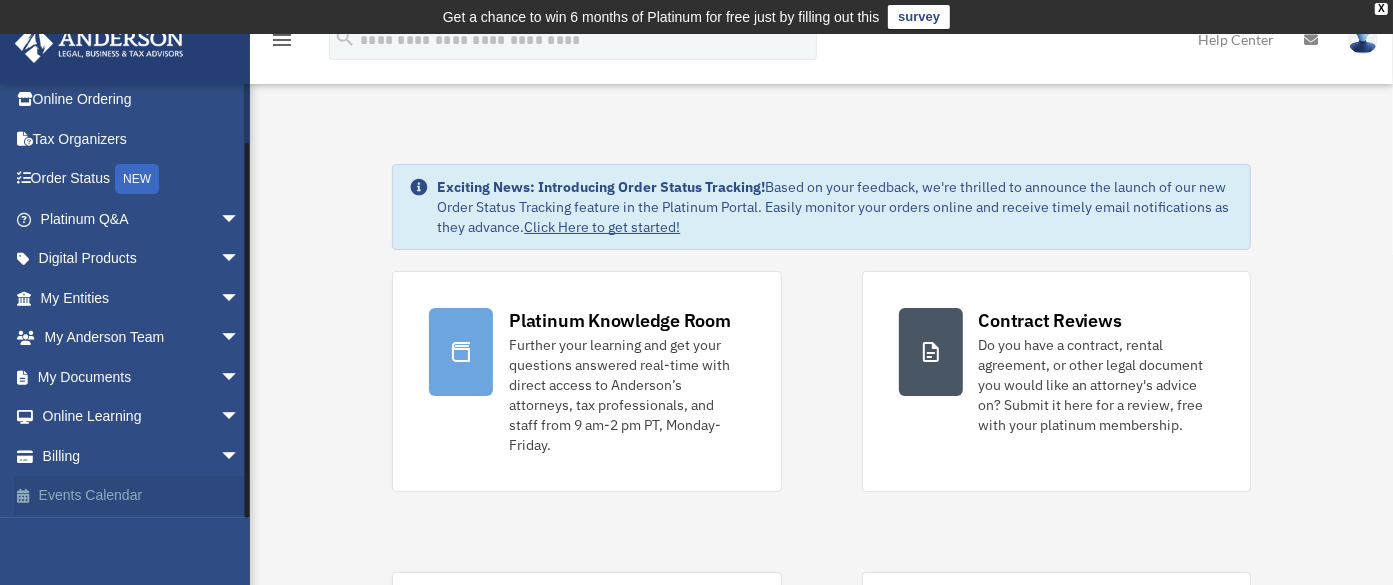 click on "Events Calendar" at bounding box center (142, 496) 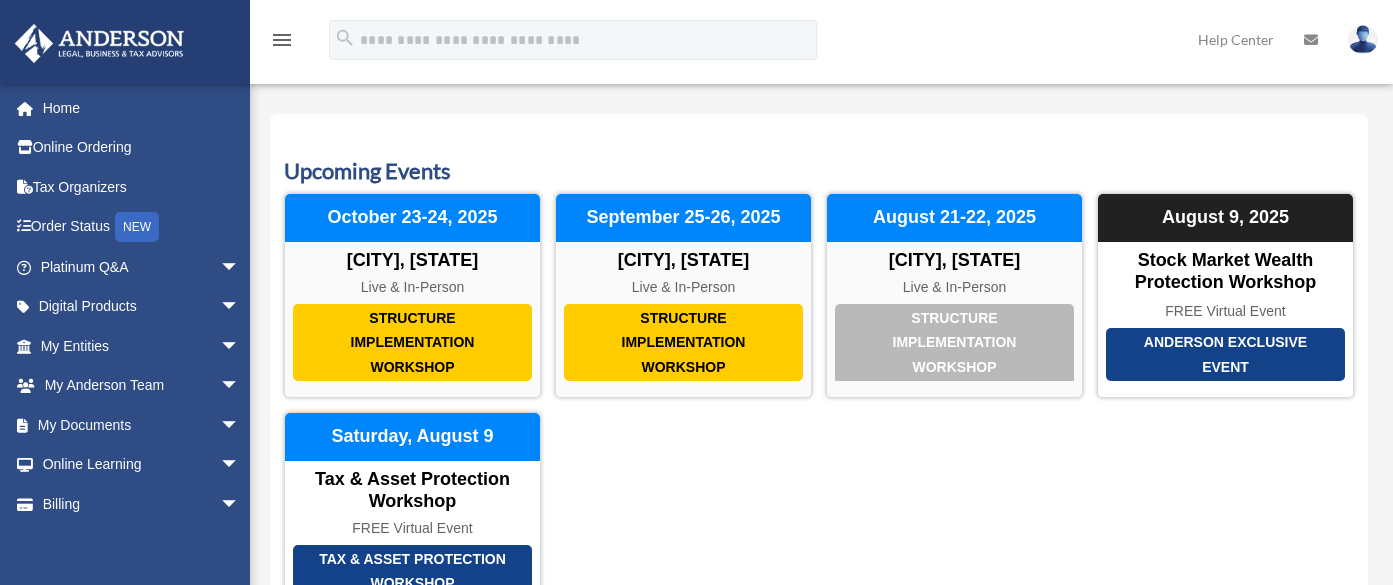 scroll, scrollTop: 0, scrollLeft: 0, axis: both 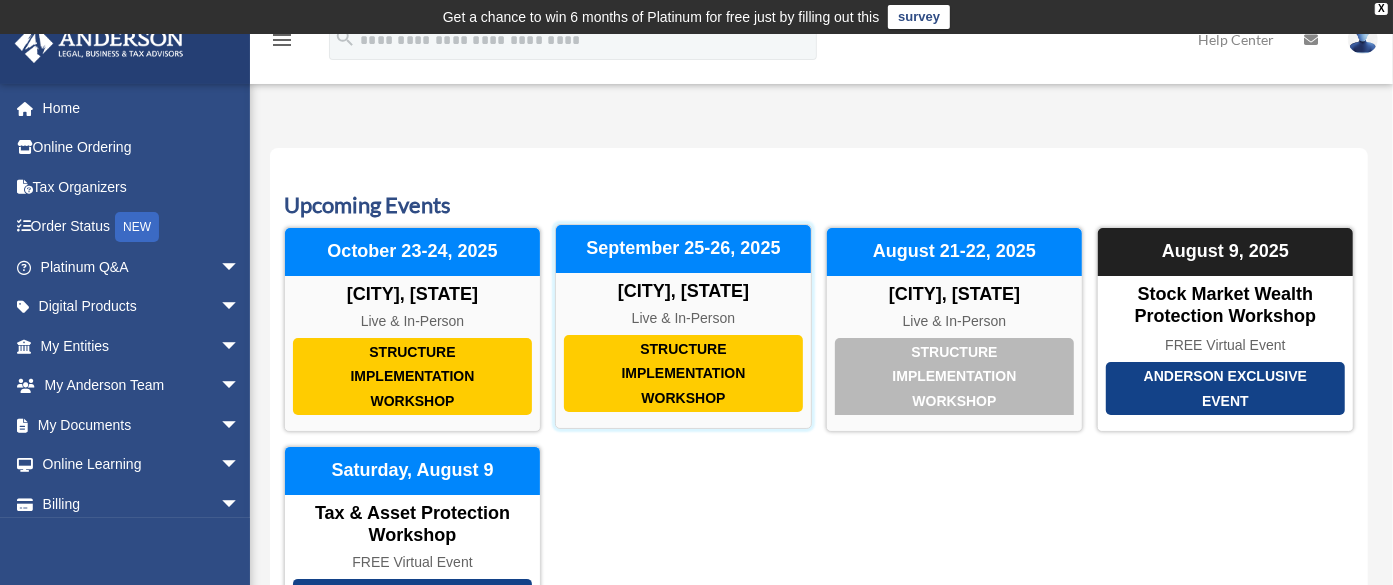 click on "Structure Implementation Workshop" at bounding box center (683, 374) 